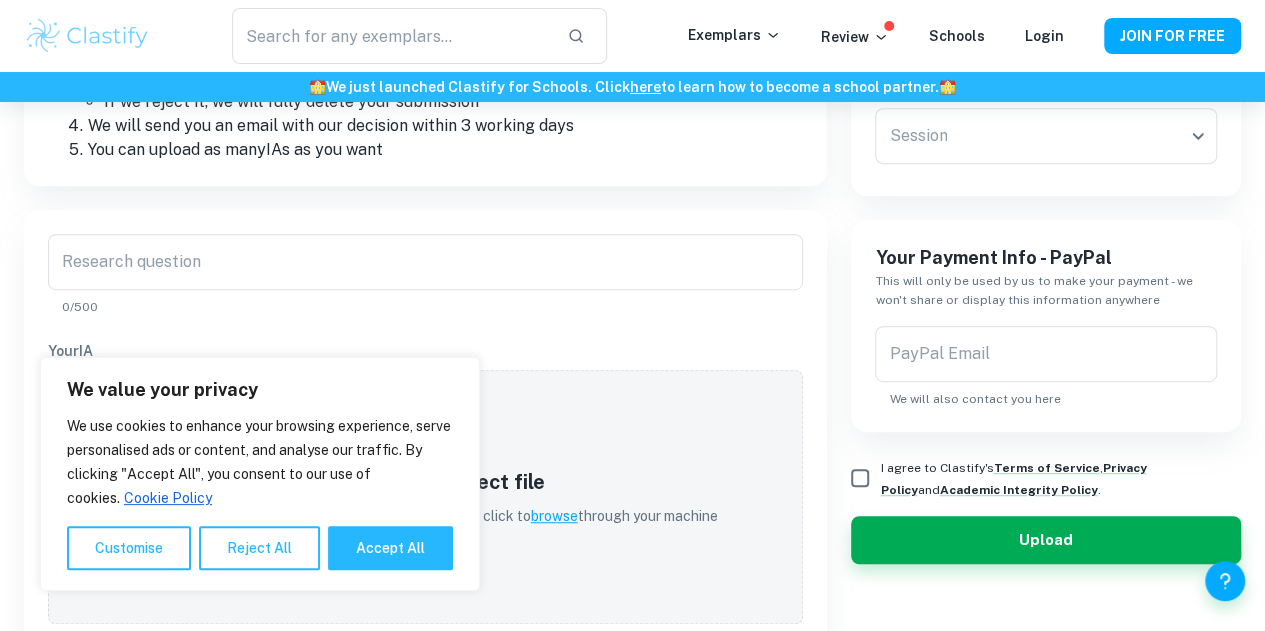 scroll, scrollTop: 431, scrollLeft: 0, axis: vertical 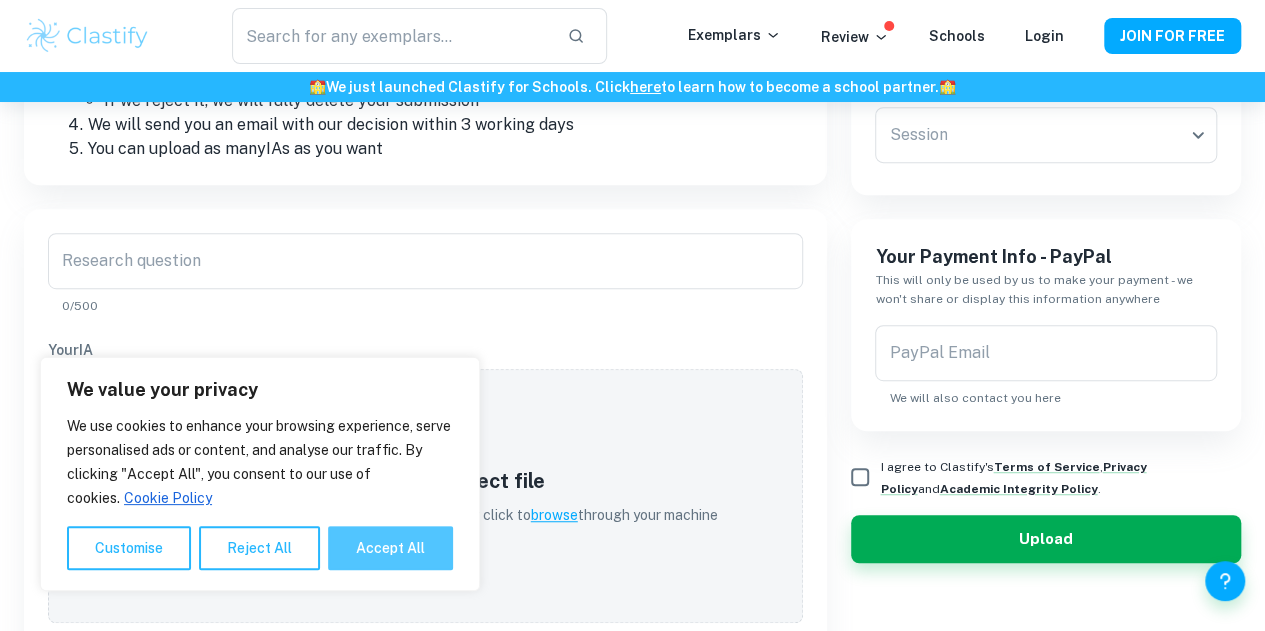 click on "Accept All" at bounding box center (390, 548) 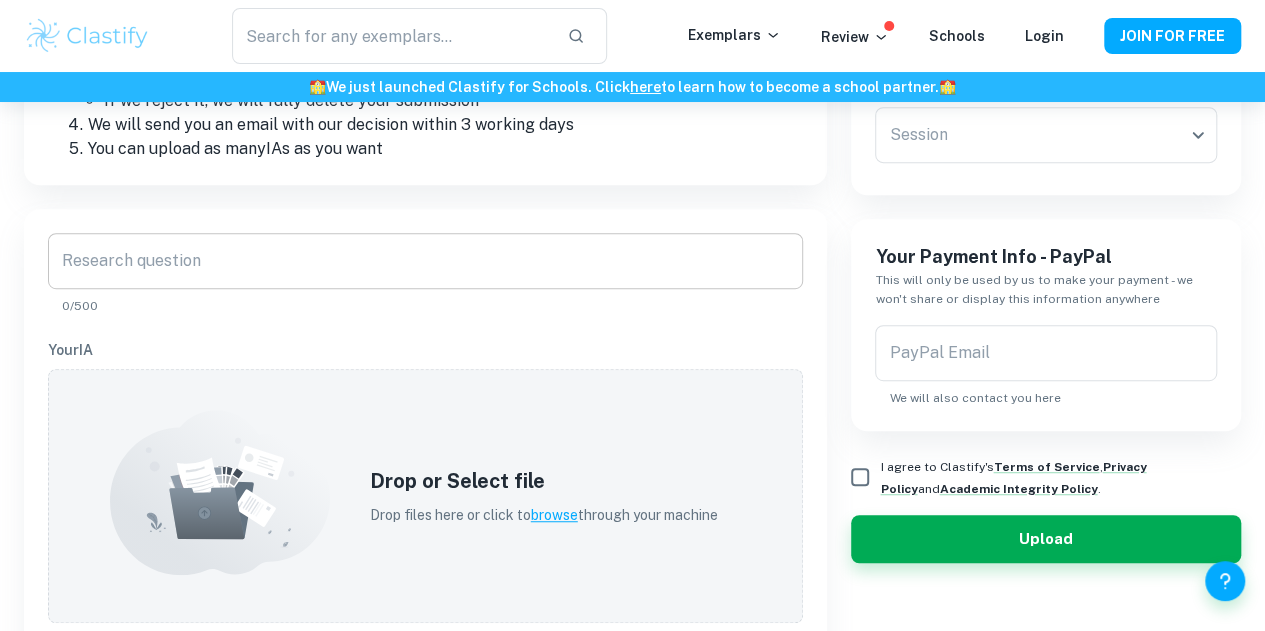 click on "Research question" at bounding box center [425, 261] 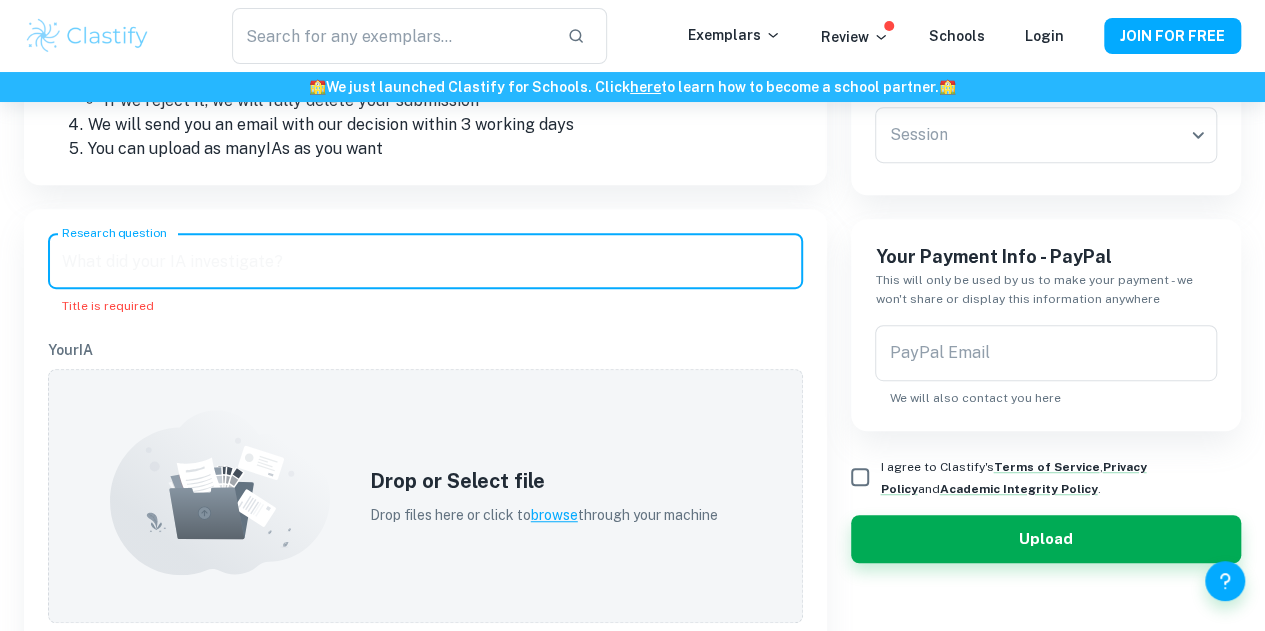 paste on "How does cooking temperature (10, 30, 50, 70, 90°C) affect the mass of iron (II) ions present in tofu via redox titration by measuring the volume of 0.003mol/dm3 KMnO4 in the presence of excess sulfuric acid needed to completely oxidize iron (II) ions in the tofu?" 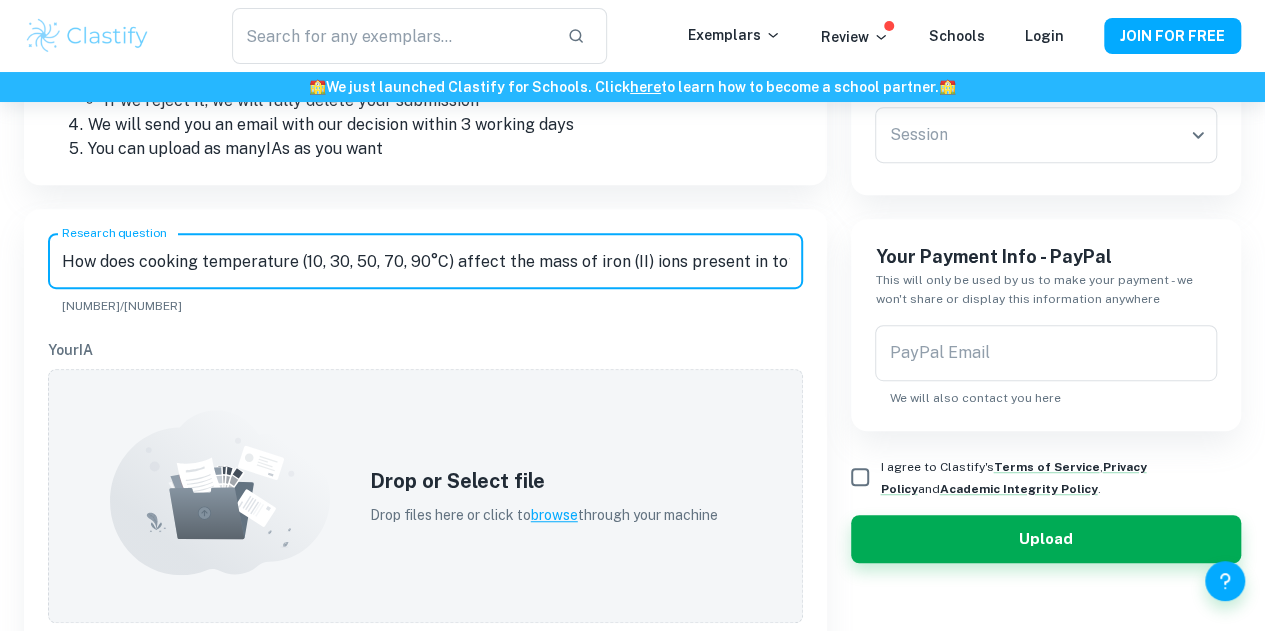 scroll, scrollTop: 0, scrollLeft: 1205, axis: horizontal 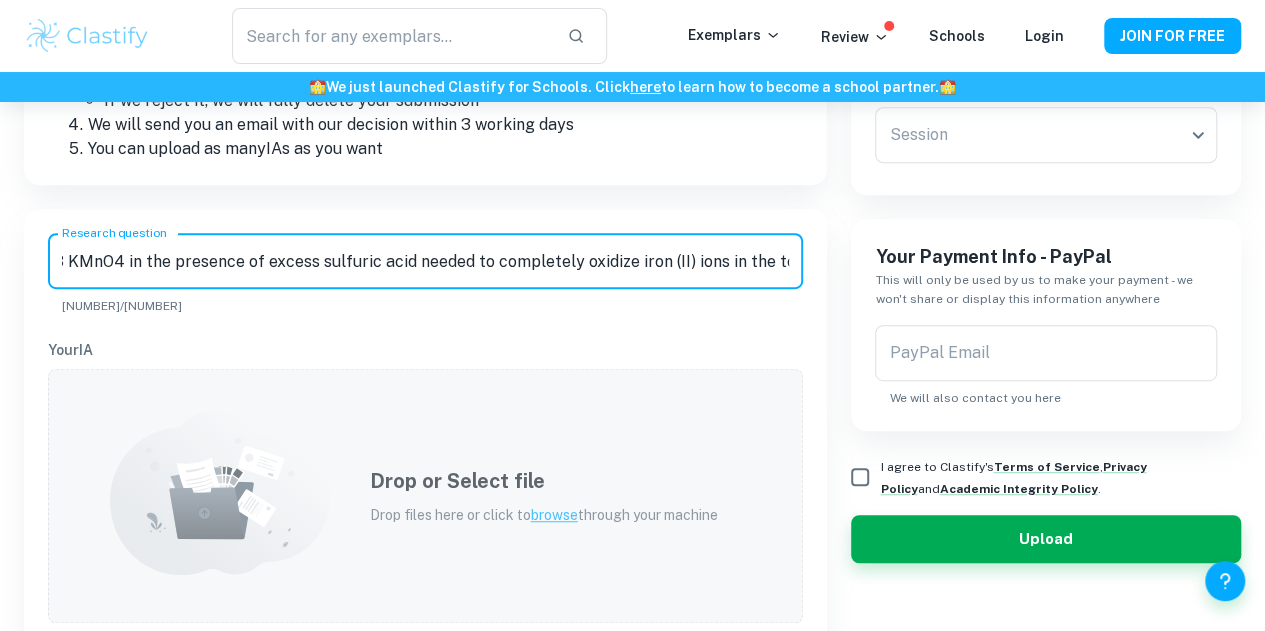 type on "How does cooking temperature (10, 30, 50, 70, 90°C) affect the mass of iron (II) ions present in tofu via redox titration by measuring the volume of 0.003mol/dm3 KMnO4 in the presence of excess sulfuric acid needed to completely oxidize iron (II) ions in the tofu?" 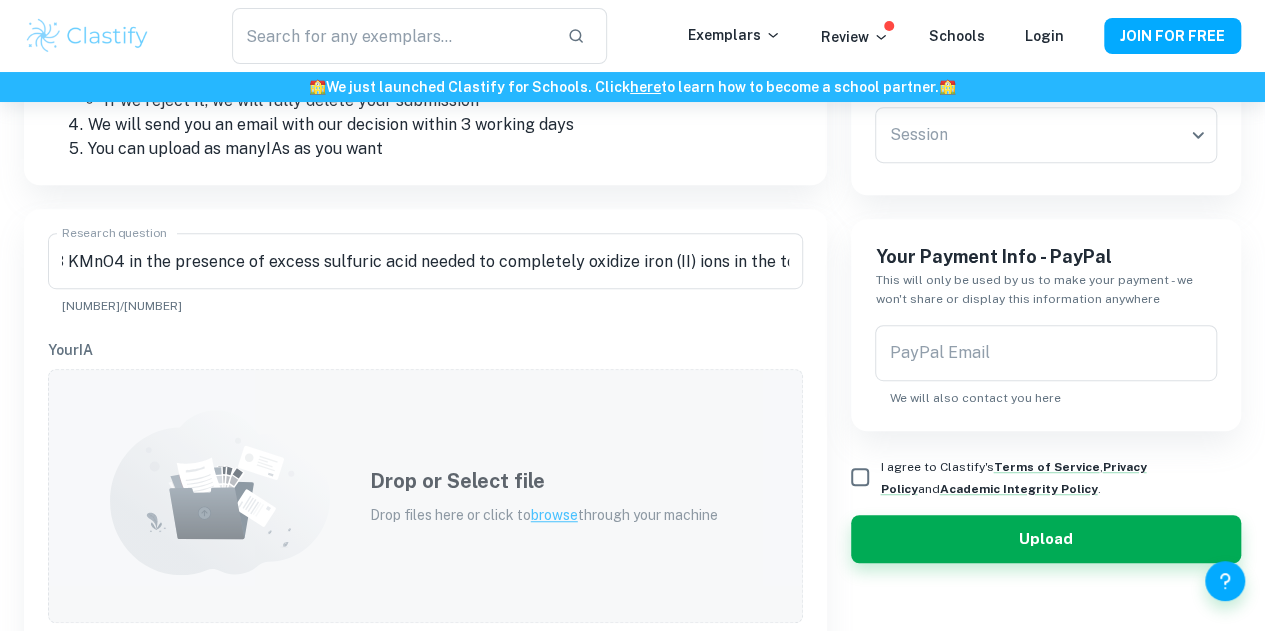 scroll, scrollTop: 0, scrollLeft: 0, axis: both 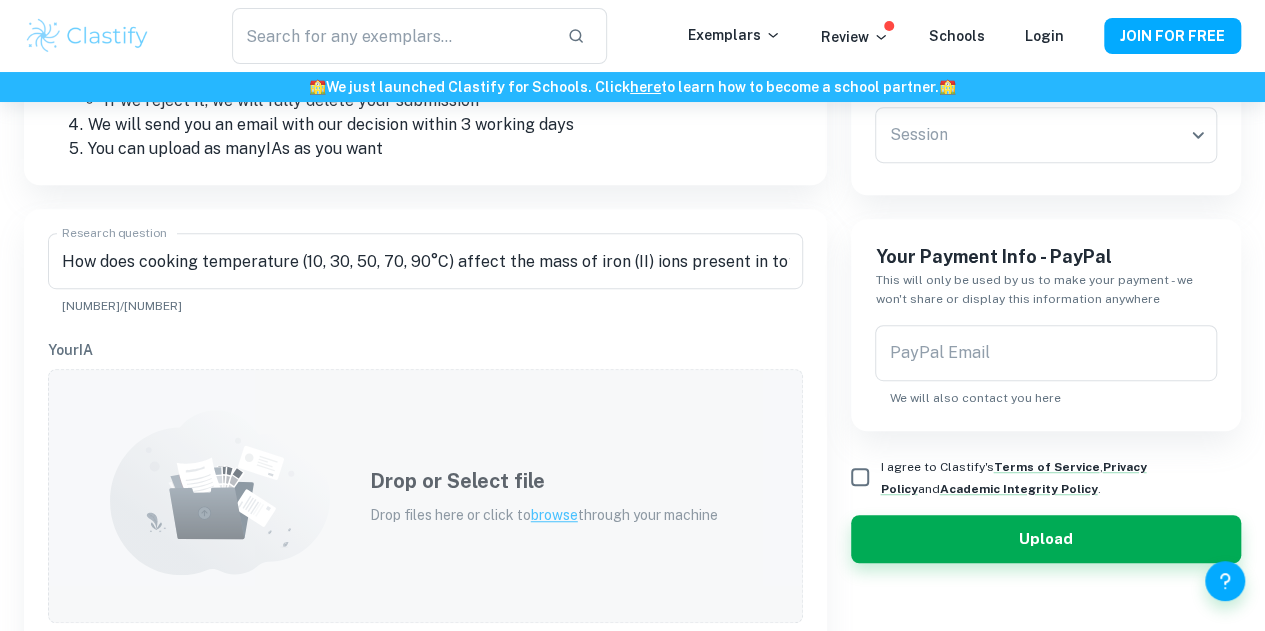 click on "Drop or Select file Drop files here or click to  browse  through your machine" at bounding box center [425, 496] 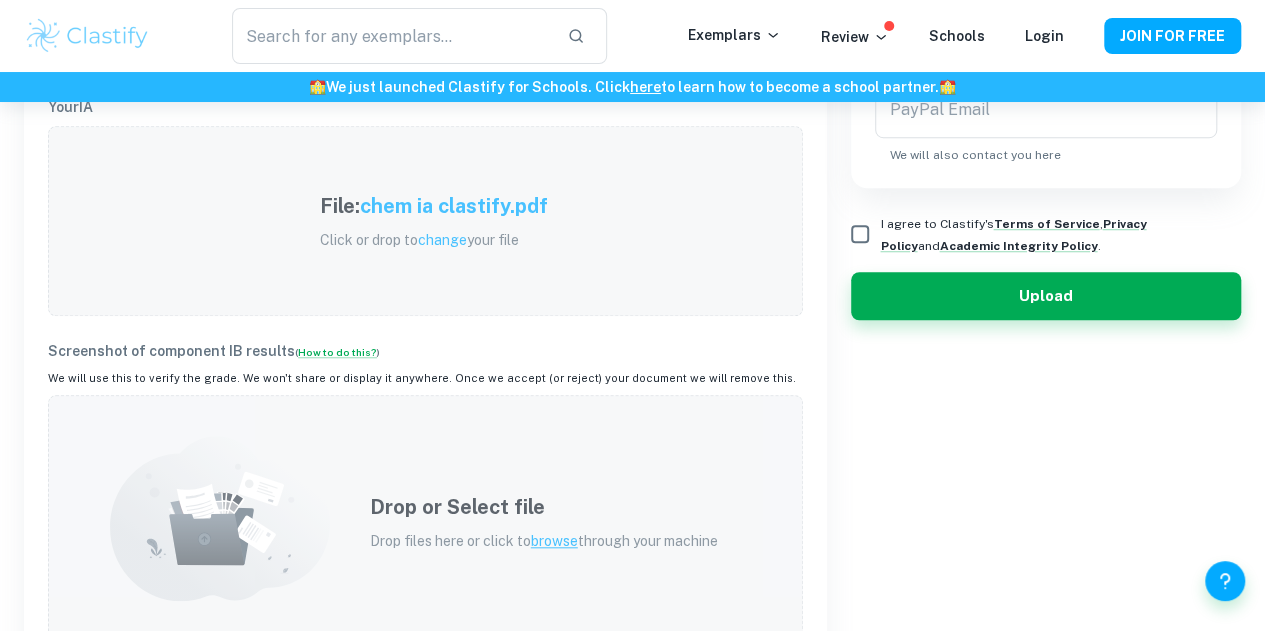 scroll, scrollTop: 675, scrollLeft: 0, axis: vertical 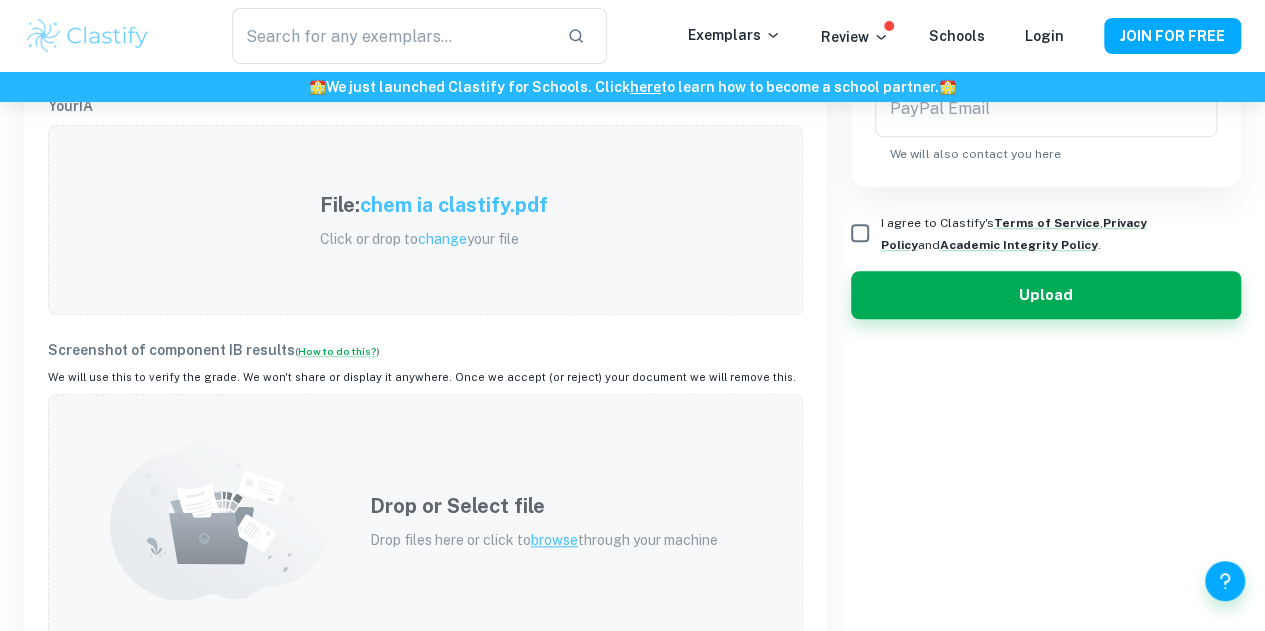 click on "browse" at bounding box center [554, 540] 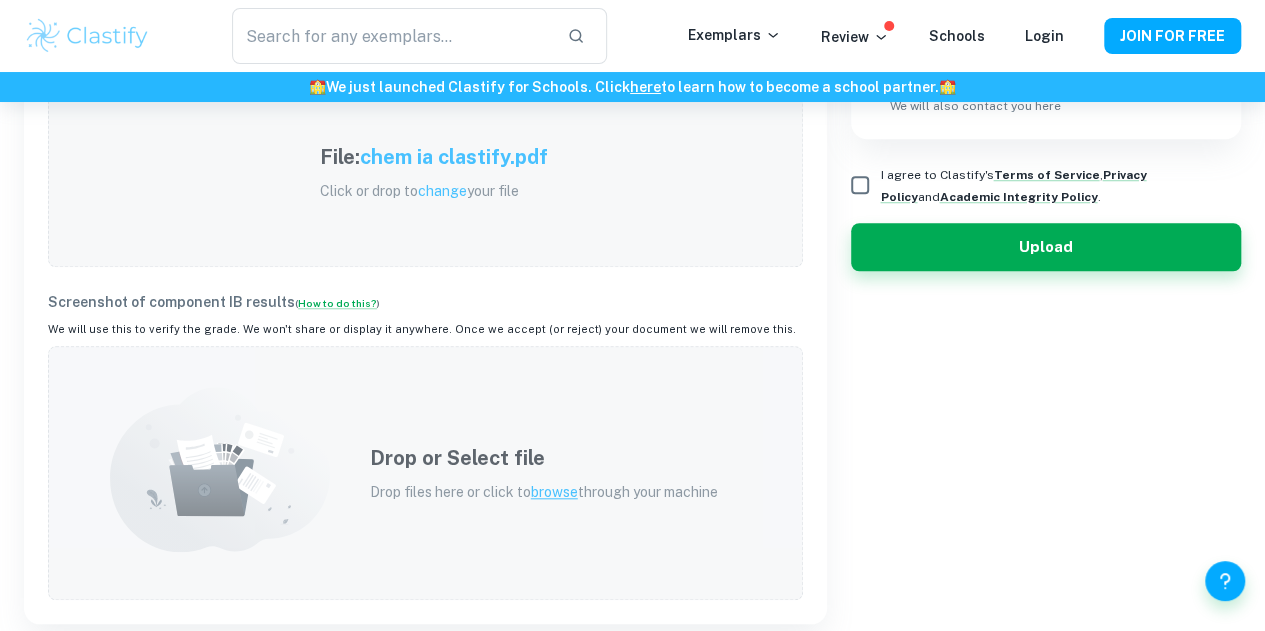 scroll, scrollTop: 726, scrollLeft: 0, axis: vertical 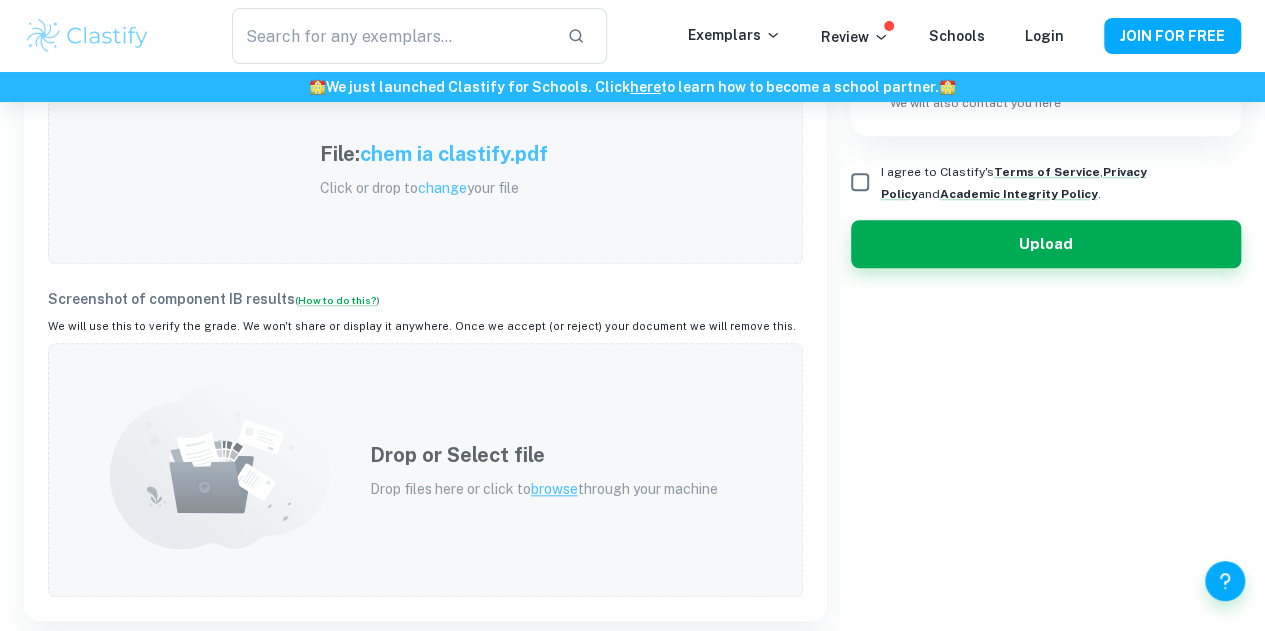 click on "browse" at bounding box center [554, 489] 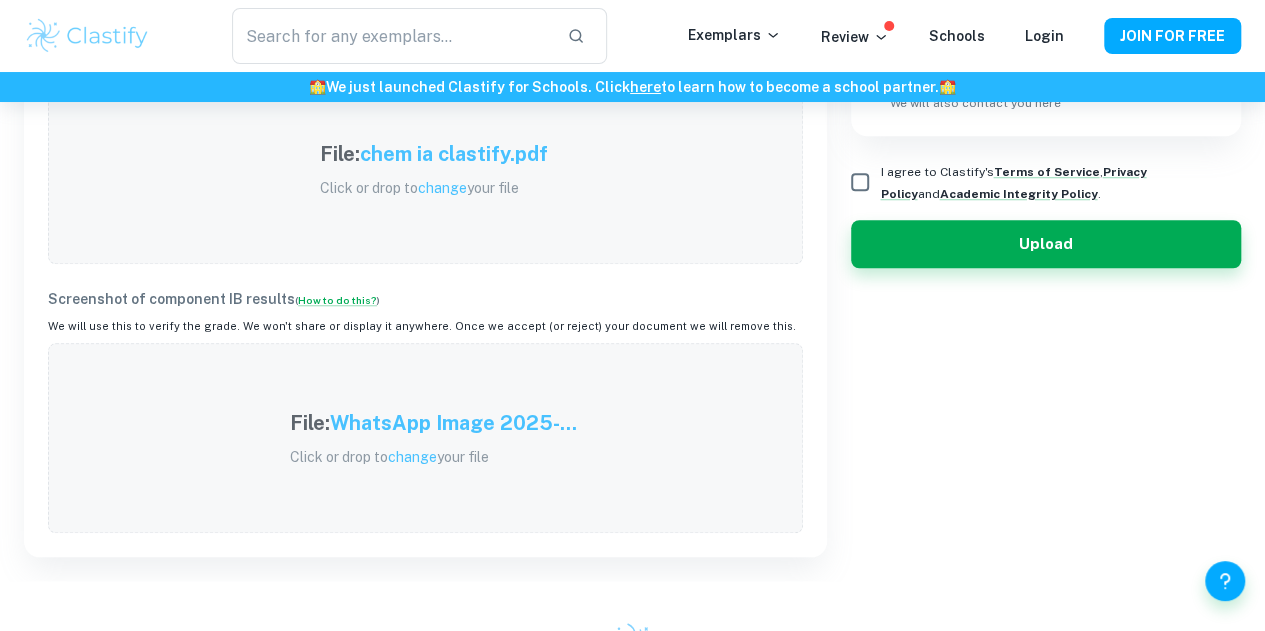 click on "WhatsApp Image 2025-..." at bounding box center [453, 423] 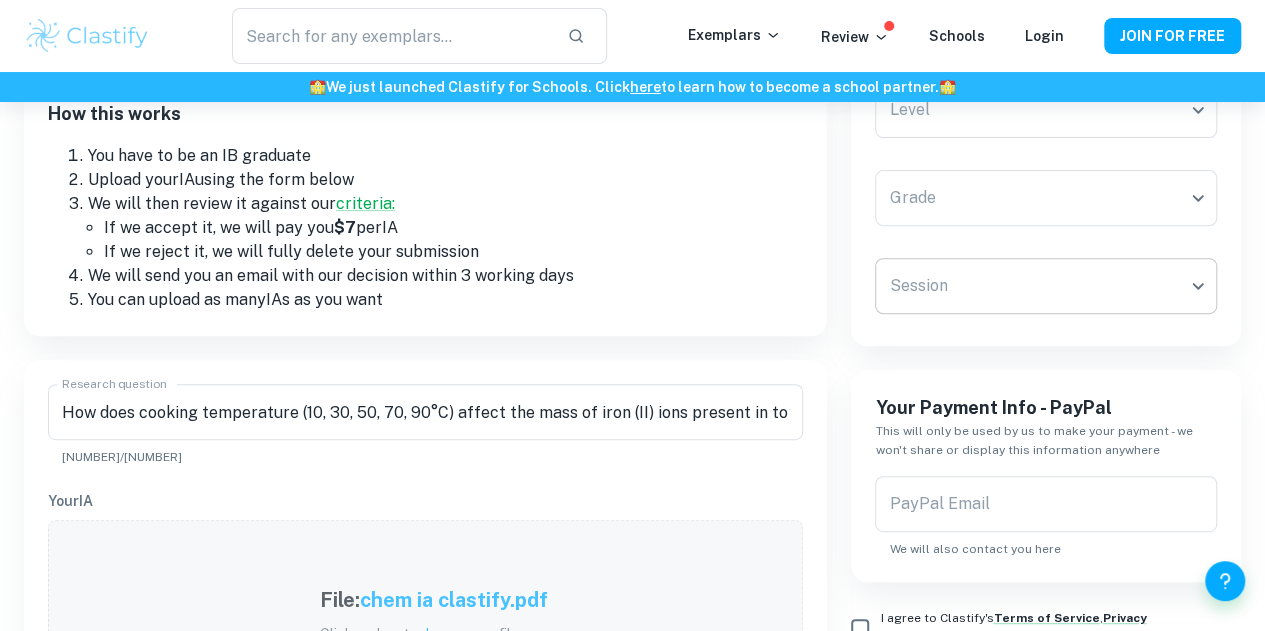 scroll, scrollTop: 148, scrollLeft: 0, axis: vertical 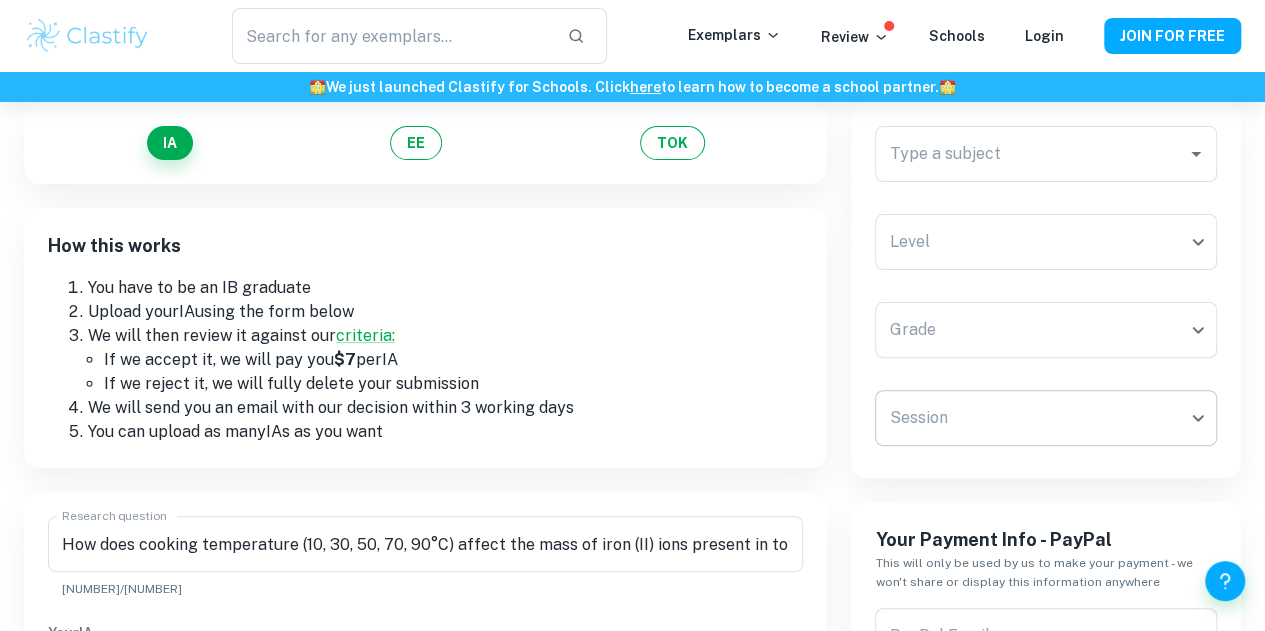 click on "We value your privacy We use cookies to enhance your browsing experience, serve personalised ads or content, and analyse our traffic. By clicking "Accept All", you consent to our use of cookies.   Cookie Policy Customise   Reject All   Accept All   Customise Consent Preferences   We use cookies to help you navigate efficiently and perform certain functions. You will find detailed information about all cookies under each consent category below. The cookies that are categorised as "Necessary" are stored on your browser as they are essential for enabling the basic functionalities of the site. ...  Show more For more information on how Google's third-party cookies operate and handle your data, see:   Google Privacy Policy Necessary Always Active Necessary cookies are required to enable the basic features of this site, such as providing secure log-in or adjusting your consent preferences. These cookies do not store any personally identifiable data. Functional Analytics Performance Advertisement Uncategorised" at bounding box center (632, 269) 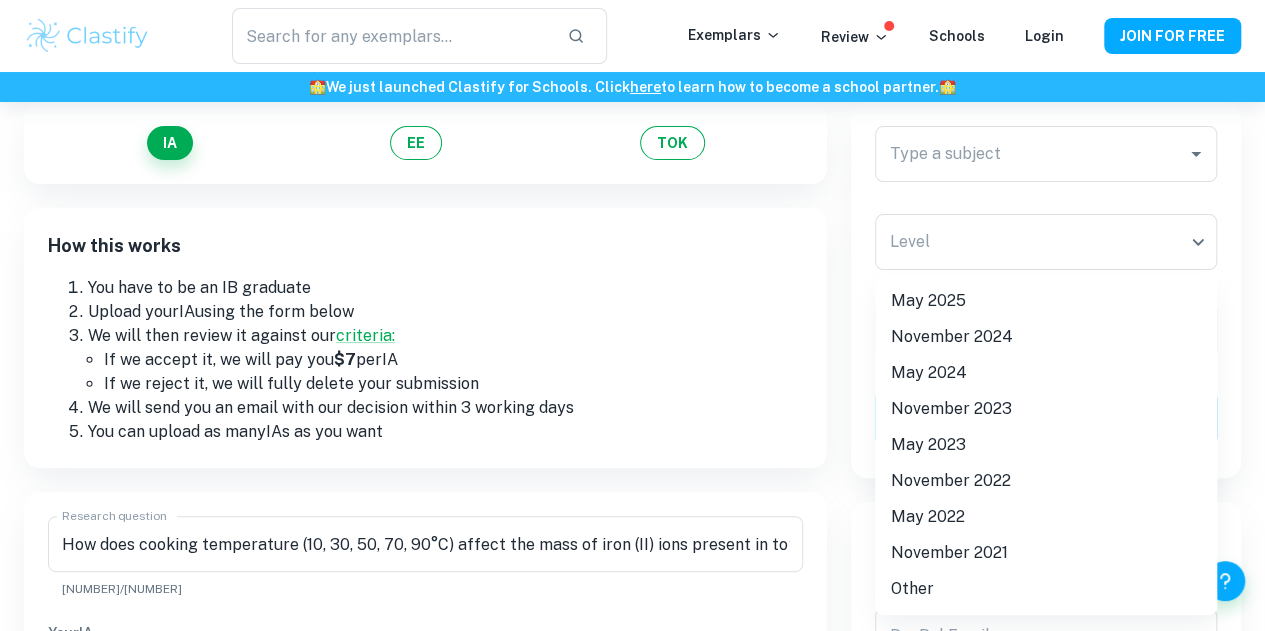 click on "May 2025" at bounding box center (1046, 301) 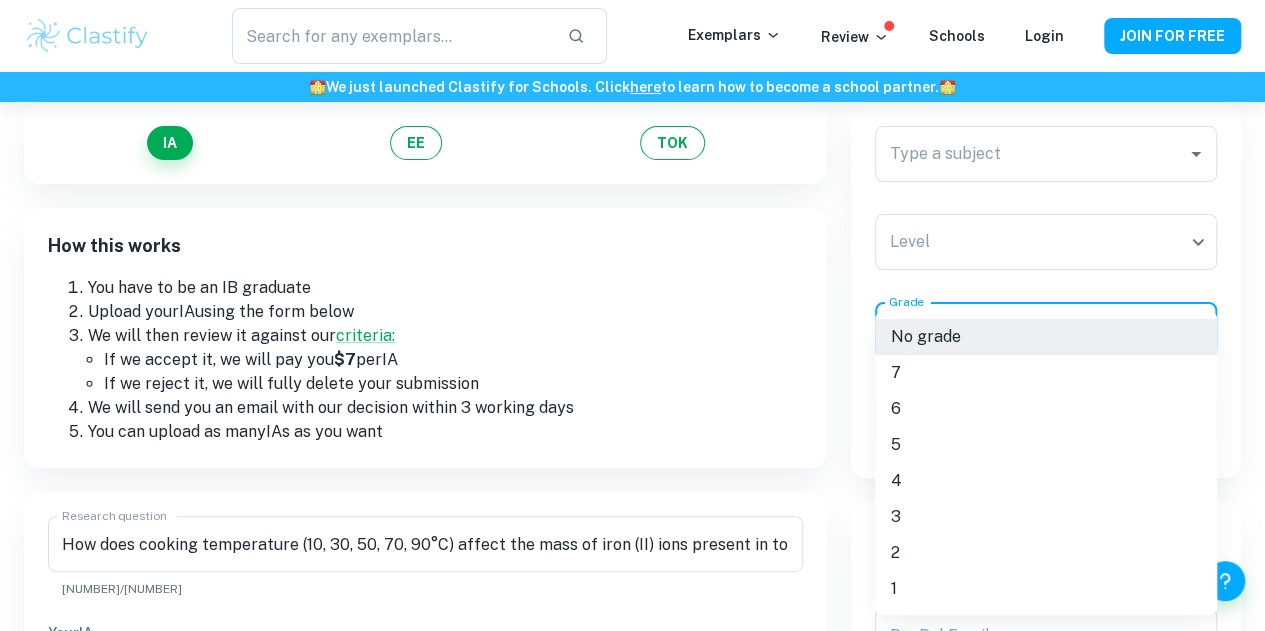 click on "We value your privacy We use cookies to enhance your browsing experience, serve personalised ads or content, and analyse our traffic. By clicking "Accept All", you consent to our use of cookies.   Cookie Policy Customise   Reject All   Accept All   Customise Consent Preferences   We use cookies to help you navigate efficiently and perform certain functions. You will find detailed information about all cookies under each consent category below. The cookies that are categorised as "Necessary" are stored on your browser as they are essential for enabling the basic functionalities of the site. ...  Show more For more information on how Google's third-party cookies operate and handle your data, see:   Google Privacy Policy Necessary Always Active Necessary cookies are required to enable the basic features of this site, such as providing secure log-in or adjusting your consent preferences. These cookies do not store any personally identifiable data. Functional Analytics Performance Advertisement Uncategorised" at bounding box center [632, 269] 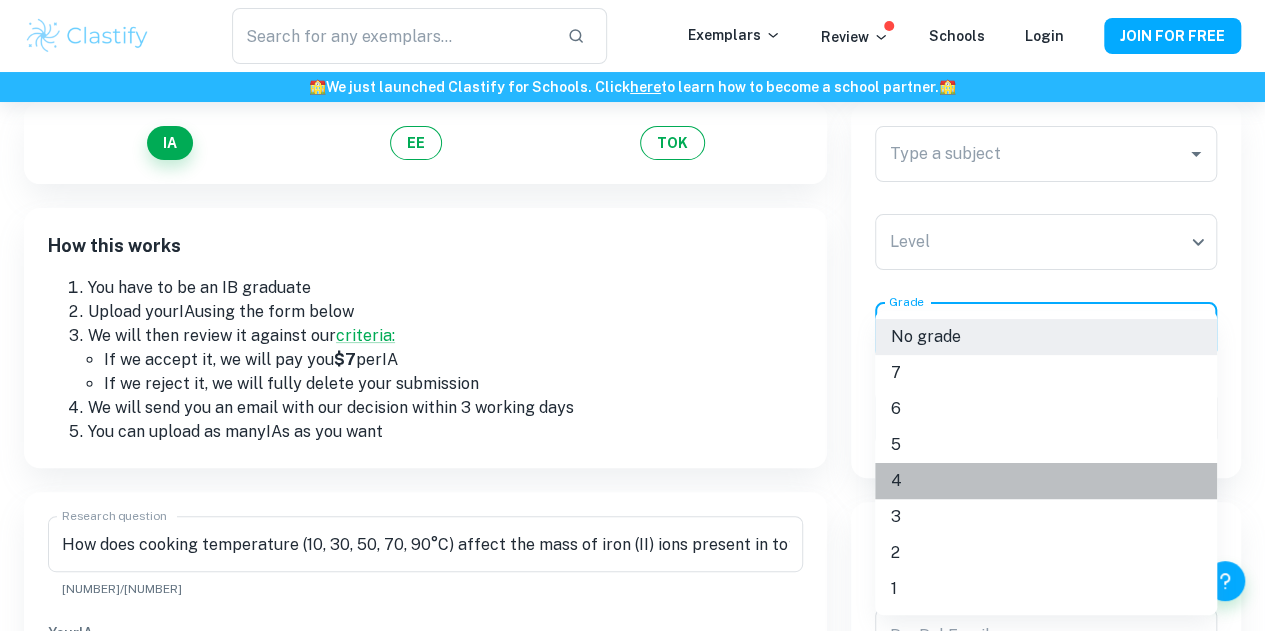 click on "4" at bounding box center [1046, 481] 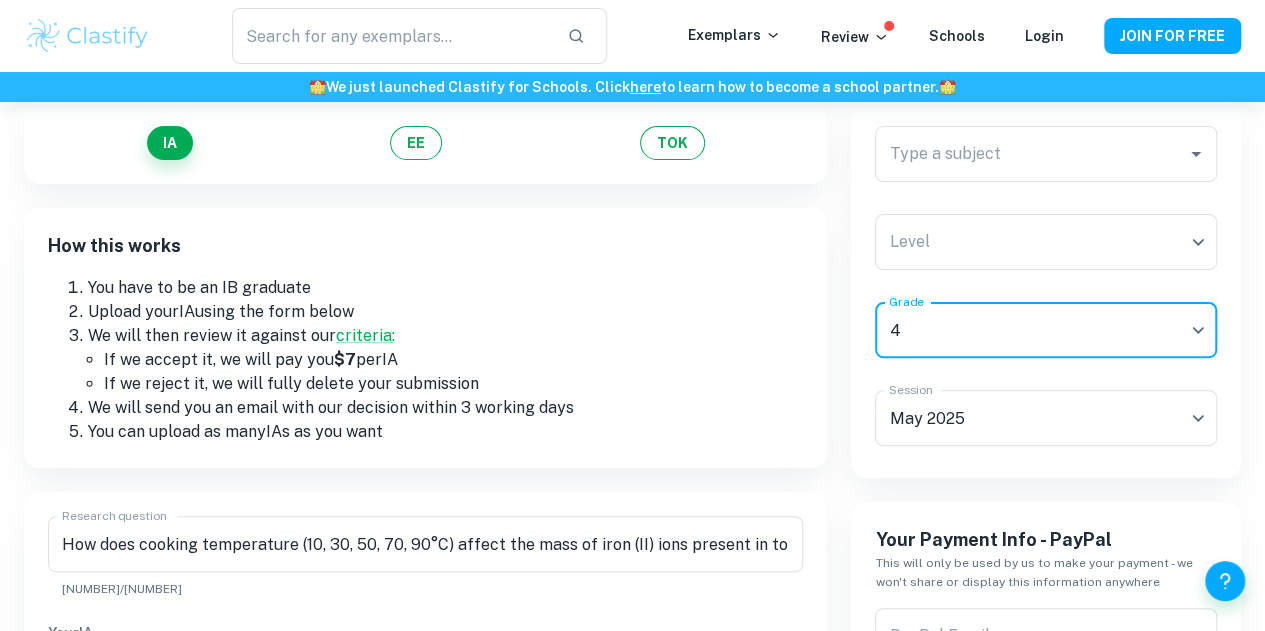 scroll, scrollTop: 0, scrollLeft: 0, axis: both 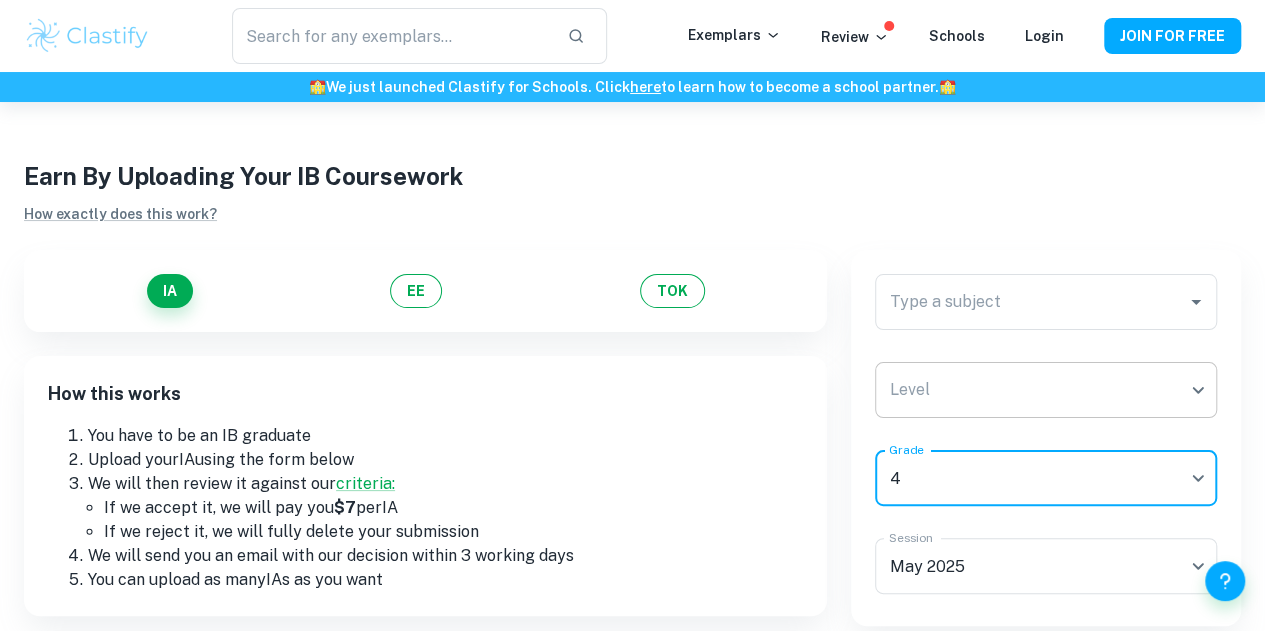 click on "We value your privacy We use cookies to enhance your browsing experience, serve personalised ads or content, and analyse our traffic. By clicking "Accept All", you consent to our use of cookies.   Cookie Policy Customise   Reject All   Accept All   Customise Consent Preferences   We use cookies to help you navigate efficiently and perform certain functions. You will find detailed information about all cookies under each consent category below. The cookies that are categorised as "Necessary" are stored on your browser as they are essential for enabling the basic functionalities of the site. ...  Show more For more information on how Google's third-party cookies operate and handle your data, see:   Google Privacy Policy Necessary Always Active Necessary cookies are required to enable the basic features of this site, such as providing secure log-in or adjusting your consent preferences. These cookies do not store any personally identifiable data. Functional Analytics Performance Advertisement Uncategorised" at bounding box center (632, 417) 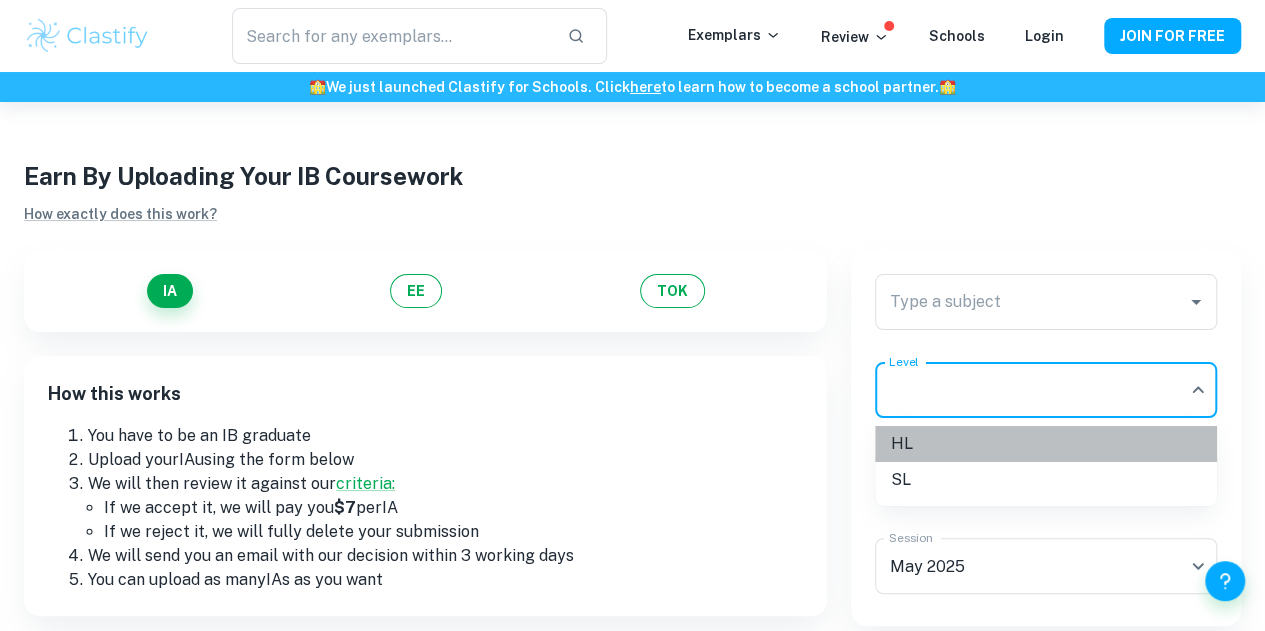 click on "HL" at bounding box center (1046, 444) 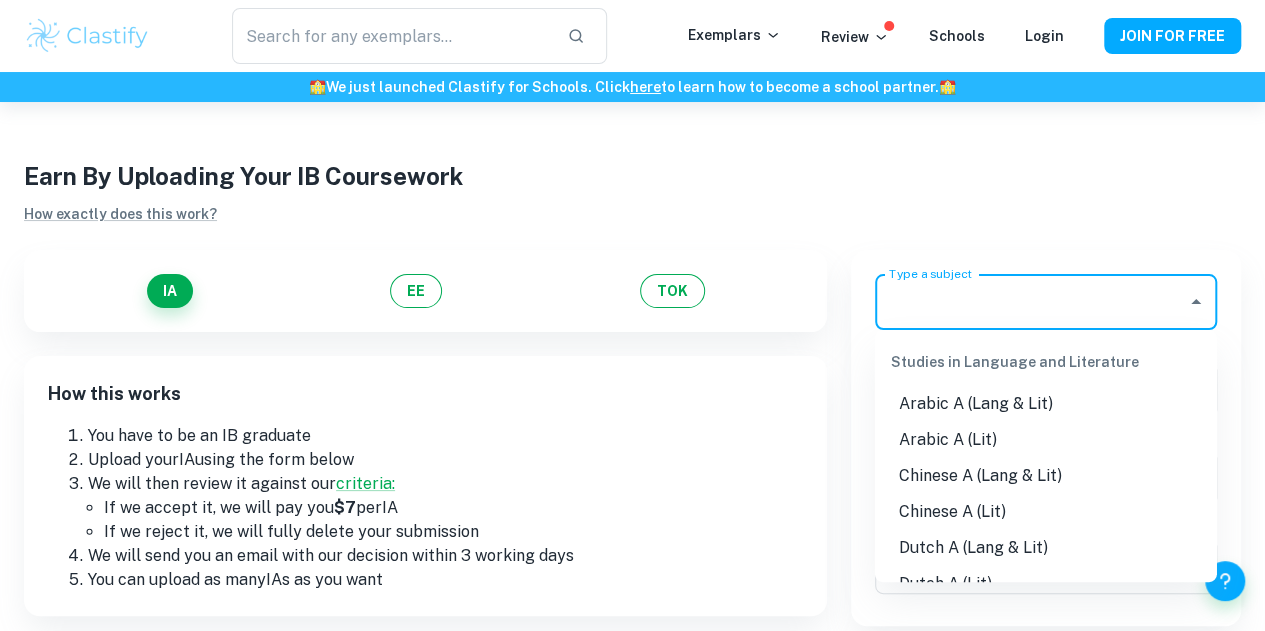 click on "Type a subject" at bounding box center [1031, 302] 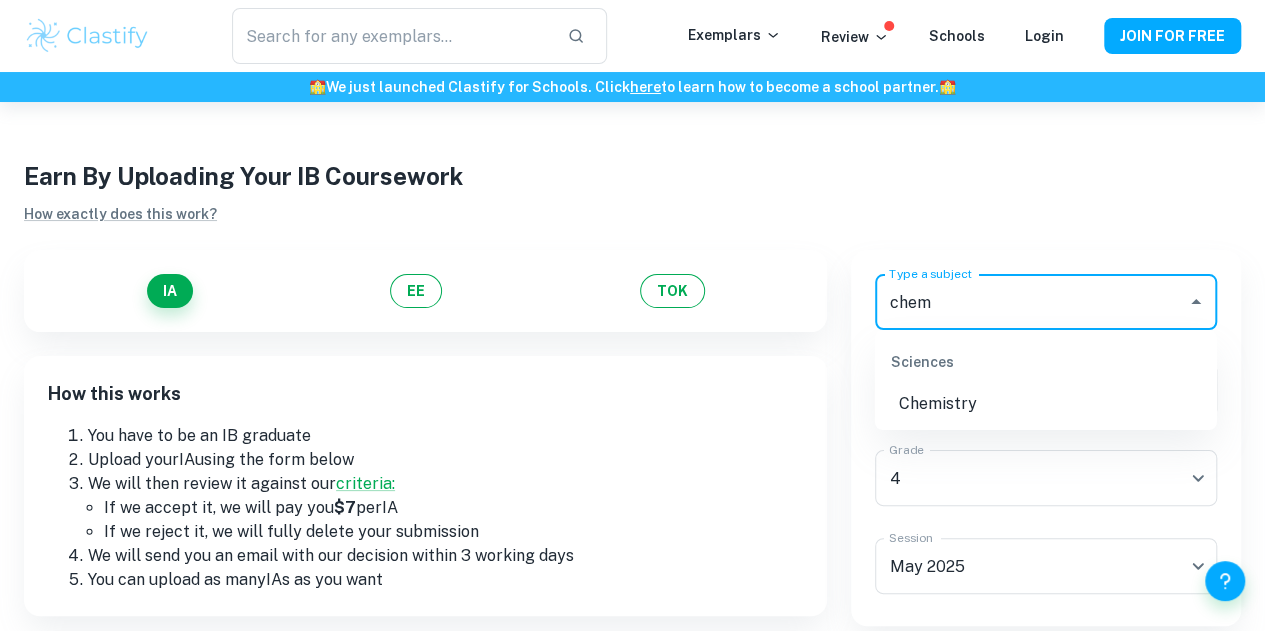 click on "Chemistry" at bounding box center [1046, 404] 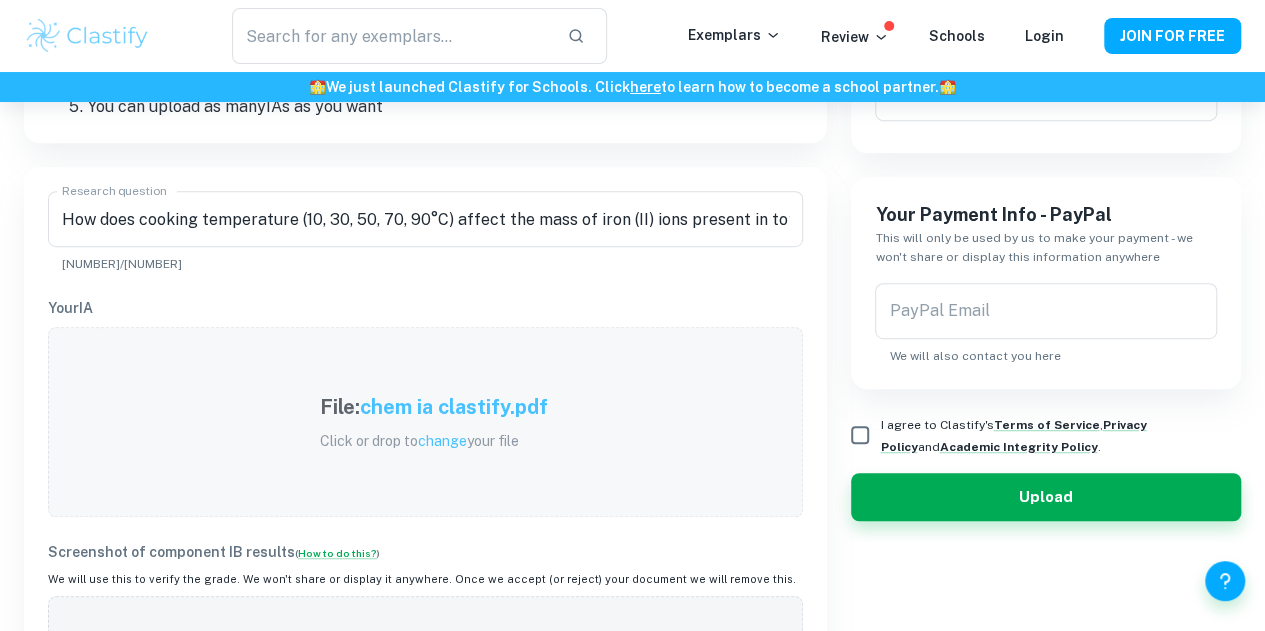 scroll, scrollTop: 500, scrollLeft: 0, axis: vertical 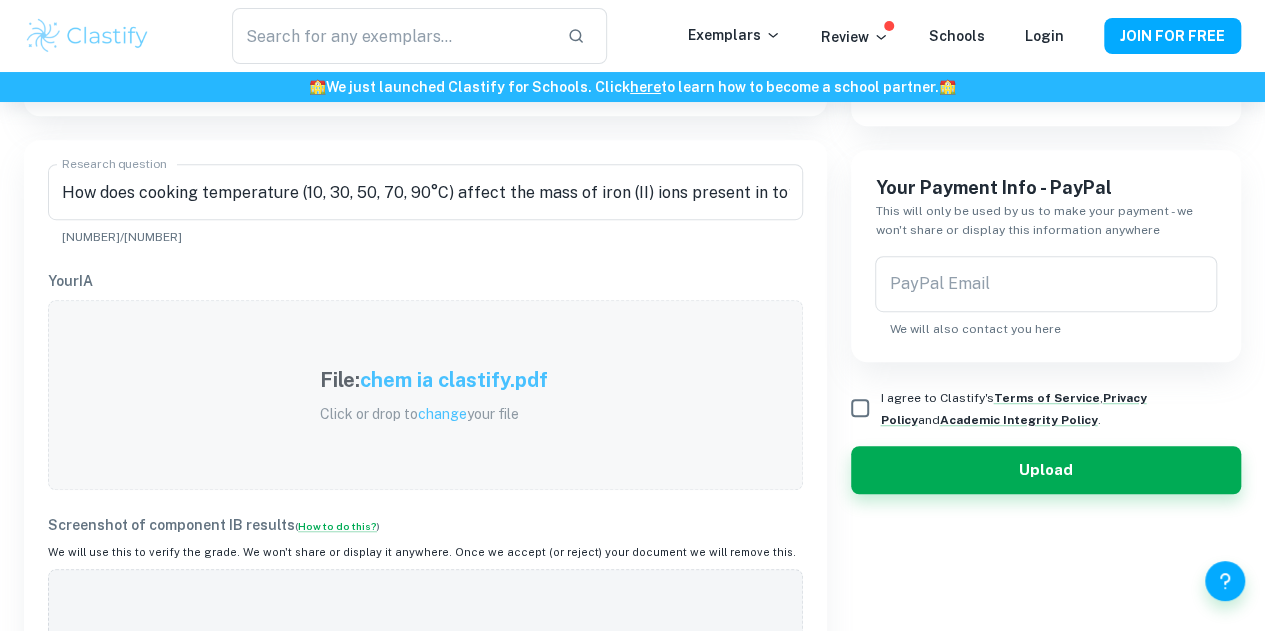 type on "Chemistry" 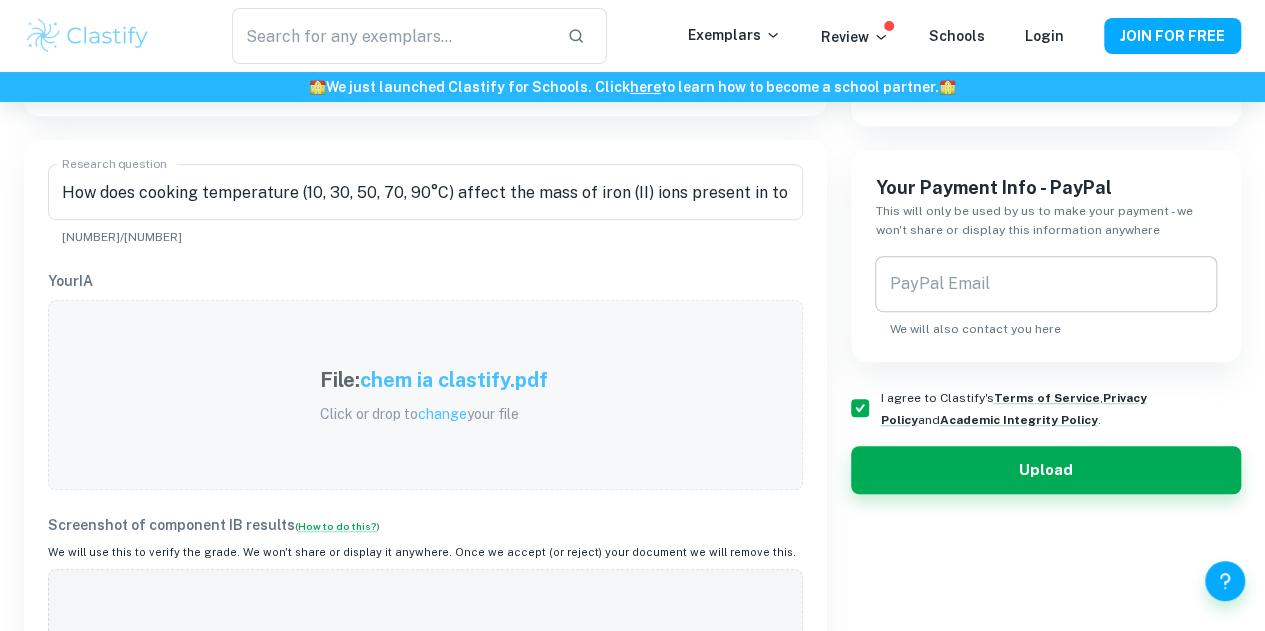 click on "PayPal Email PayPal Email We will also contact you here" at bounding box center (1046, 297) 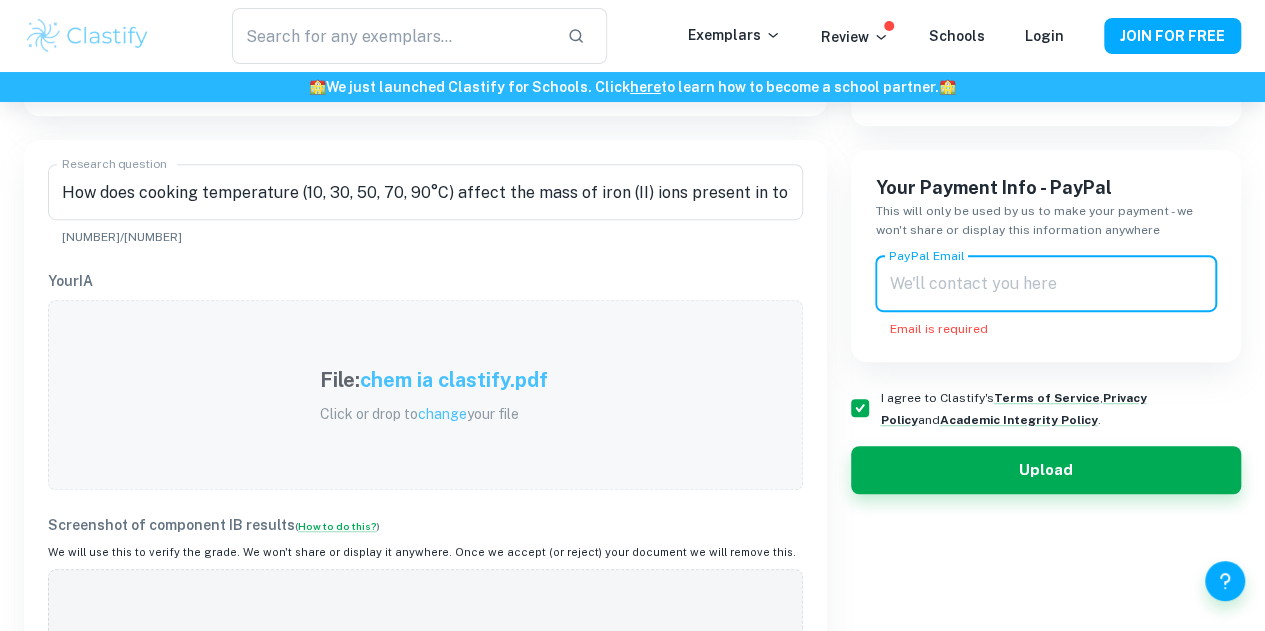 paste on "[USERNAME]@[example.com]" 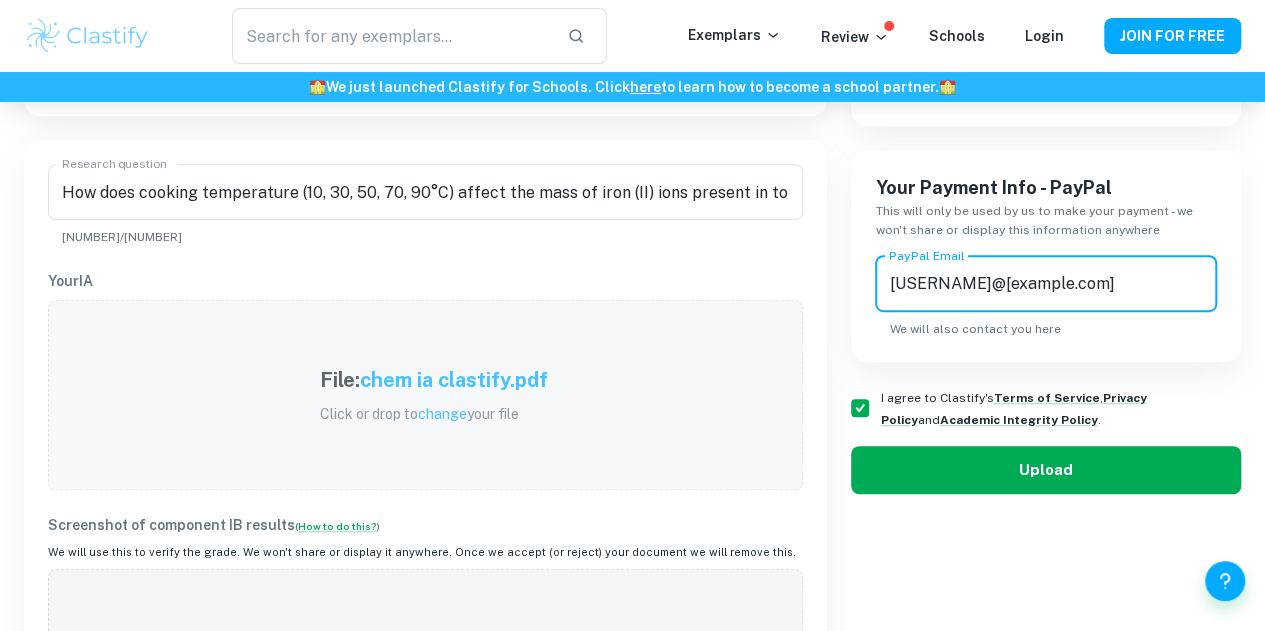 type on "[USERNAME]@[example.com]" 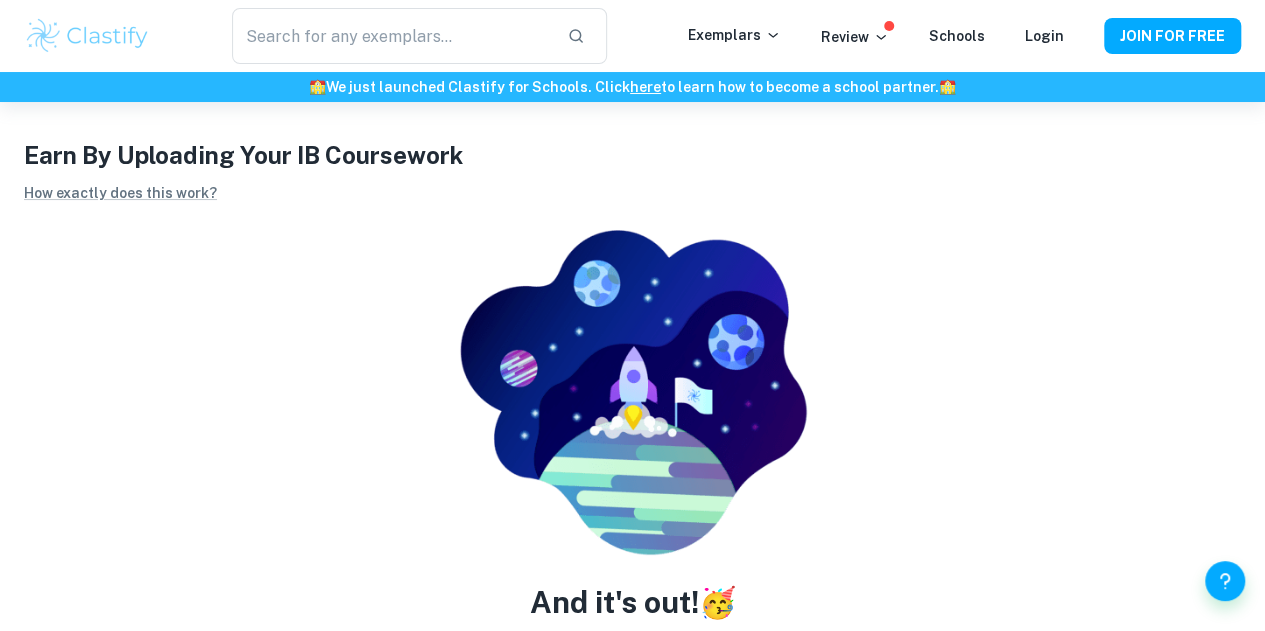 scroll, scrollTop: 284, scrollLeft: 0, axis: vertical 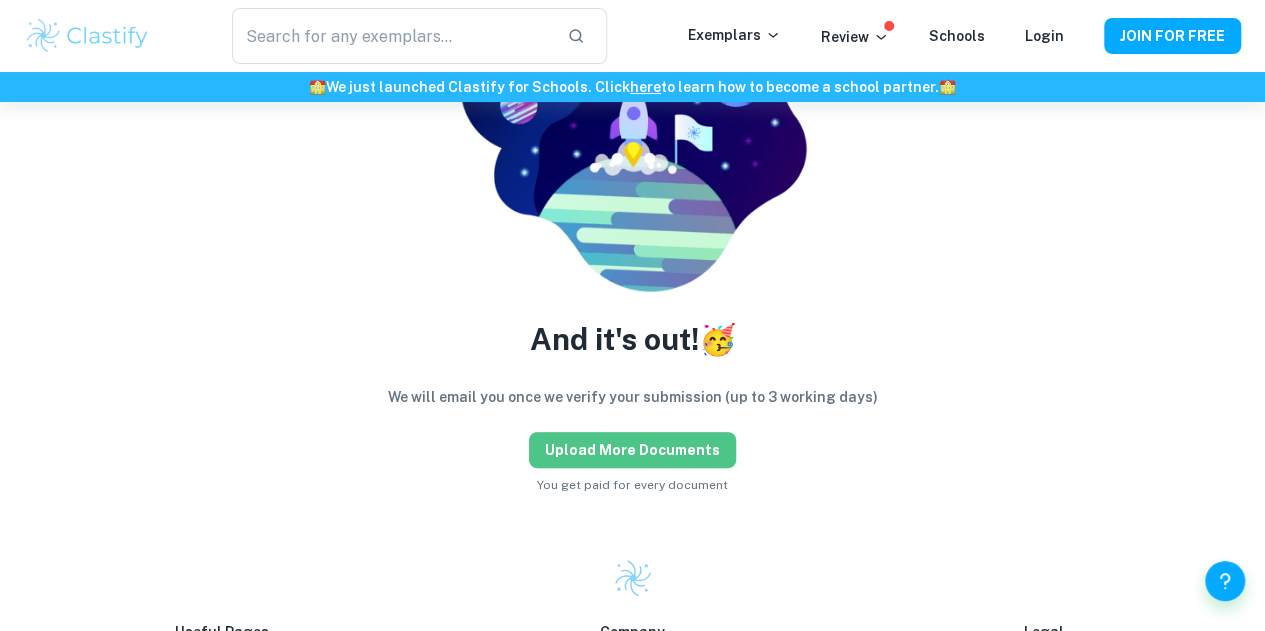 click on "Upload more documents" at bounding box center [632, 450] 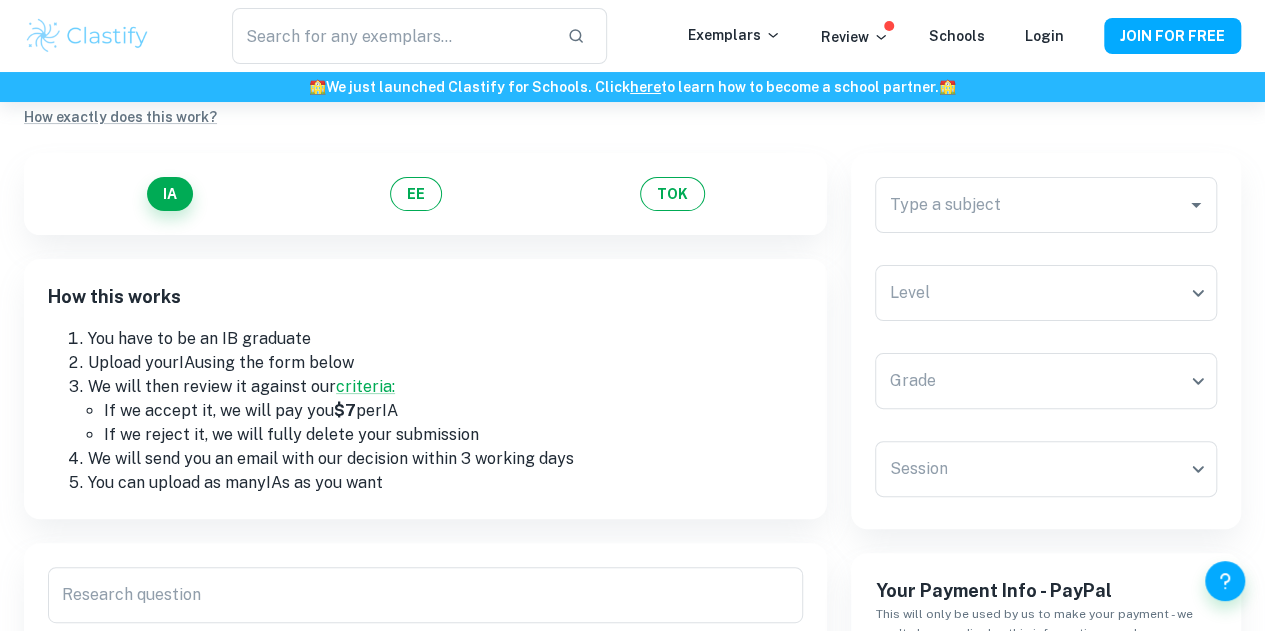 scroll, scrollTop: 96, scrollLeft: 0, axis: vertical 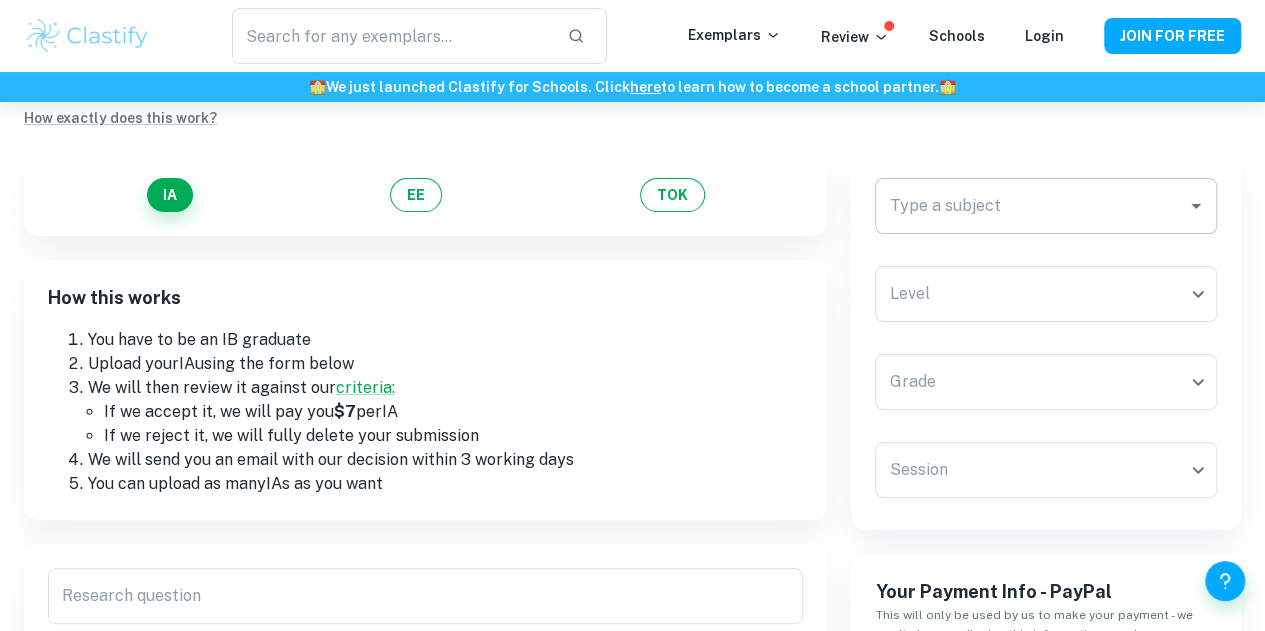 click on "Type a subject" at bounding box center [1031, 206] 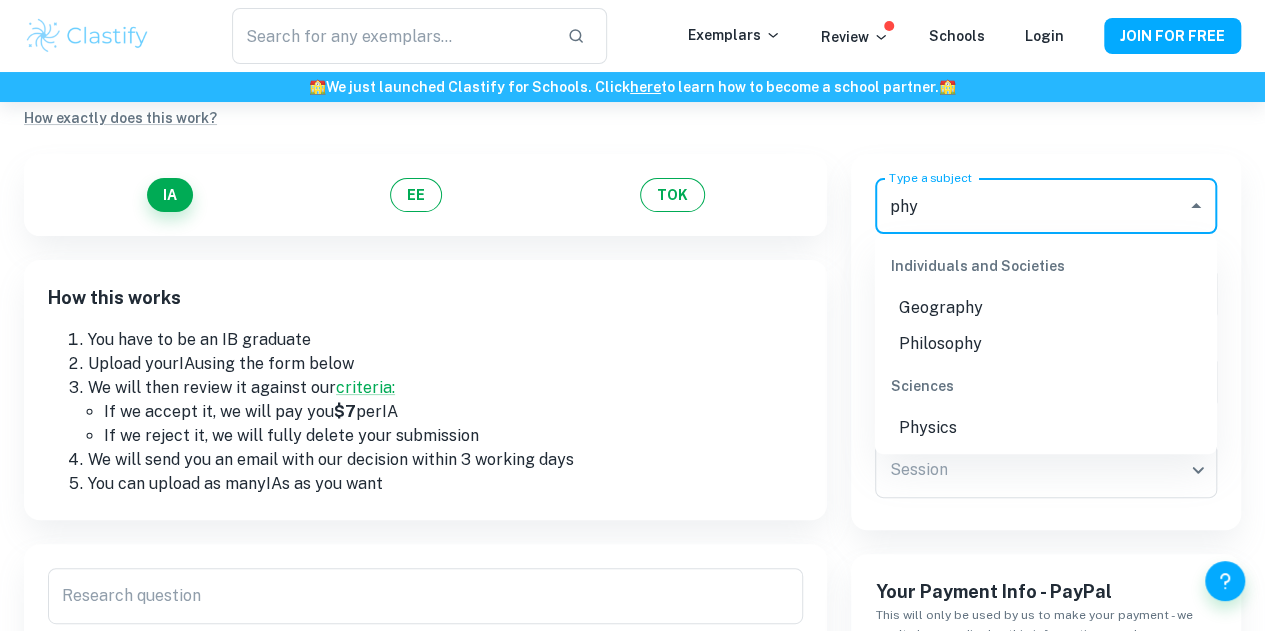 click on "Physics" at bounding box center (1046, 428) 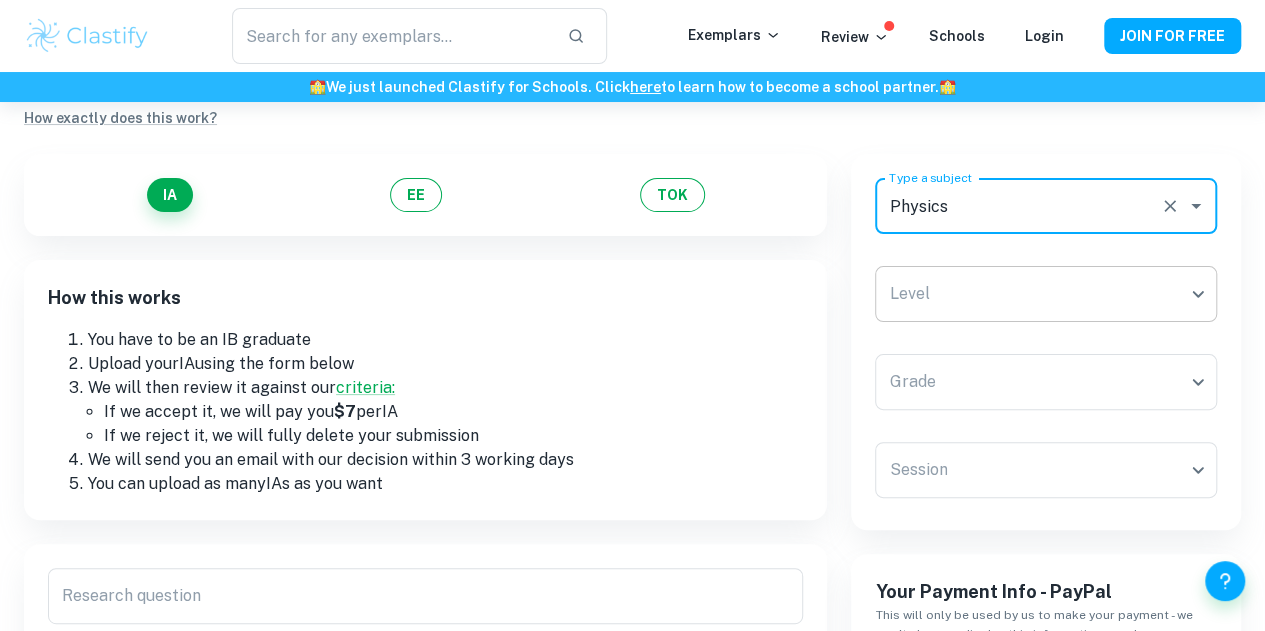 type on "Physics" 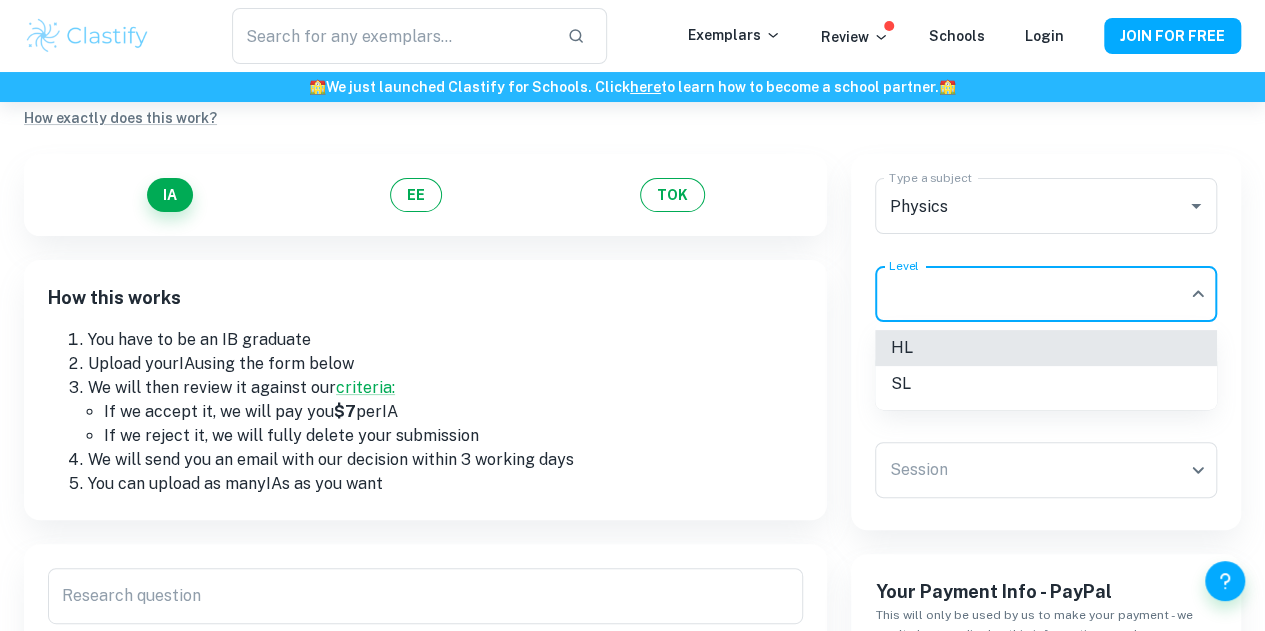 type 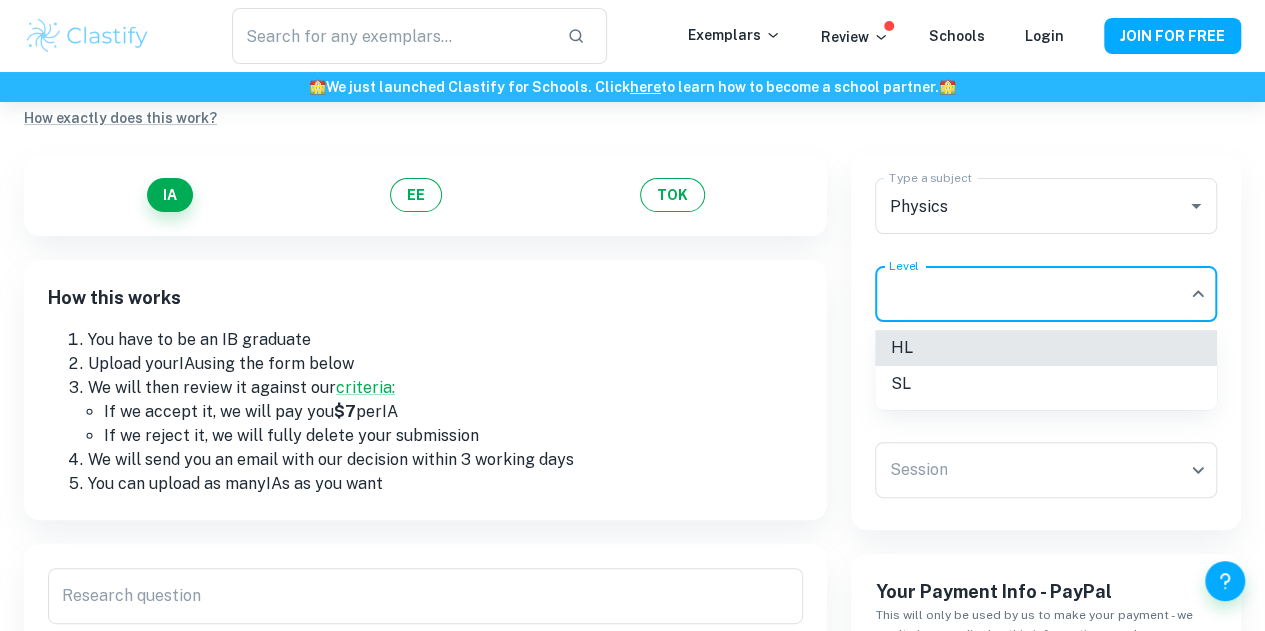 click on "HL" at bounding box center [1046, 348] 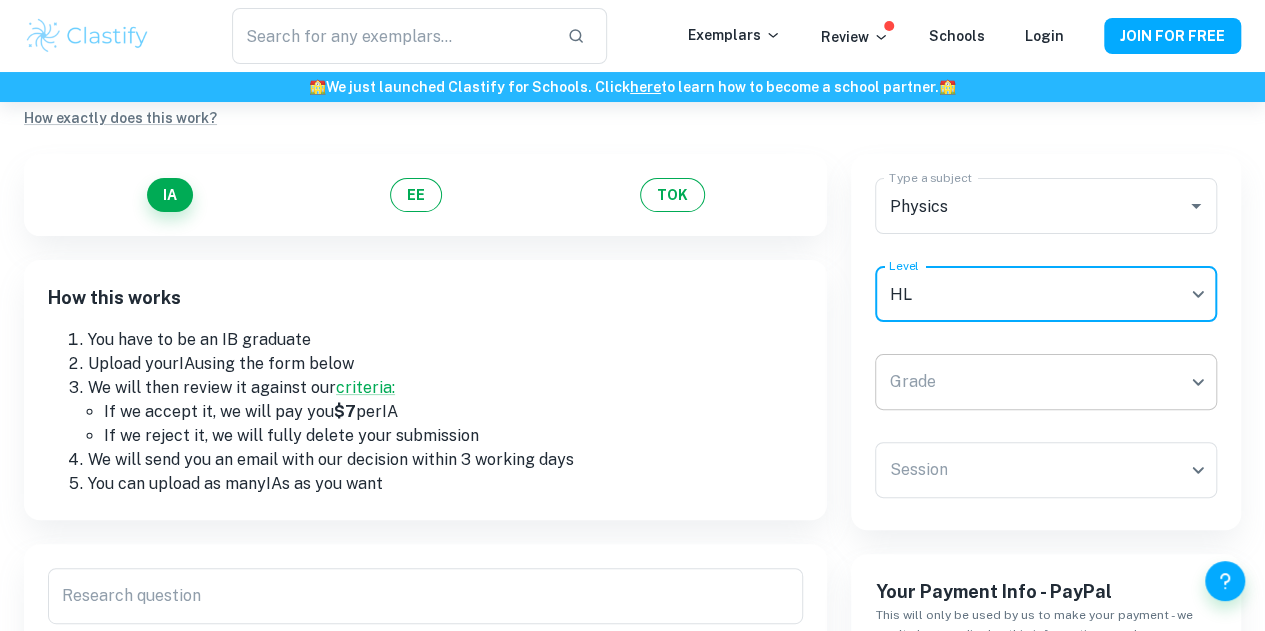 click on "We value your privacy We use cookies to enhance your browsing experience, serve personalised ads or content, and analyse our traffic. By clicking "Accept All", you consent to our use of cookies.   Cookie Policy Customise   Reject All   Accept All   Customise Consent Preferences   We use cookies to help you navigate efficiently and perform certain functions. You will find detailed information about all cookies under each consent category below. The cookies that are categorised as "Necessary" are stored on your browser as they are essential for enabling the basic functionalities of the site. ...  Show more For more information on how Google's third-party cookies operate and handle your data, see:   Google Privacy Policy Necessary Always Active Necessary cookies are required to enable the basic features of this site, such as providing secure log-in or adjusting your consent preferences. These cookies do not store any personally identifiable data. Functional Analytics Performance Advertisement Uncategorised" at bounding box center [632, 321] 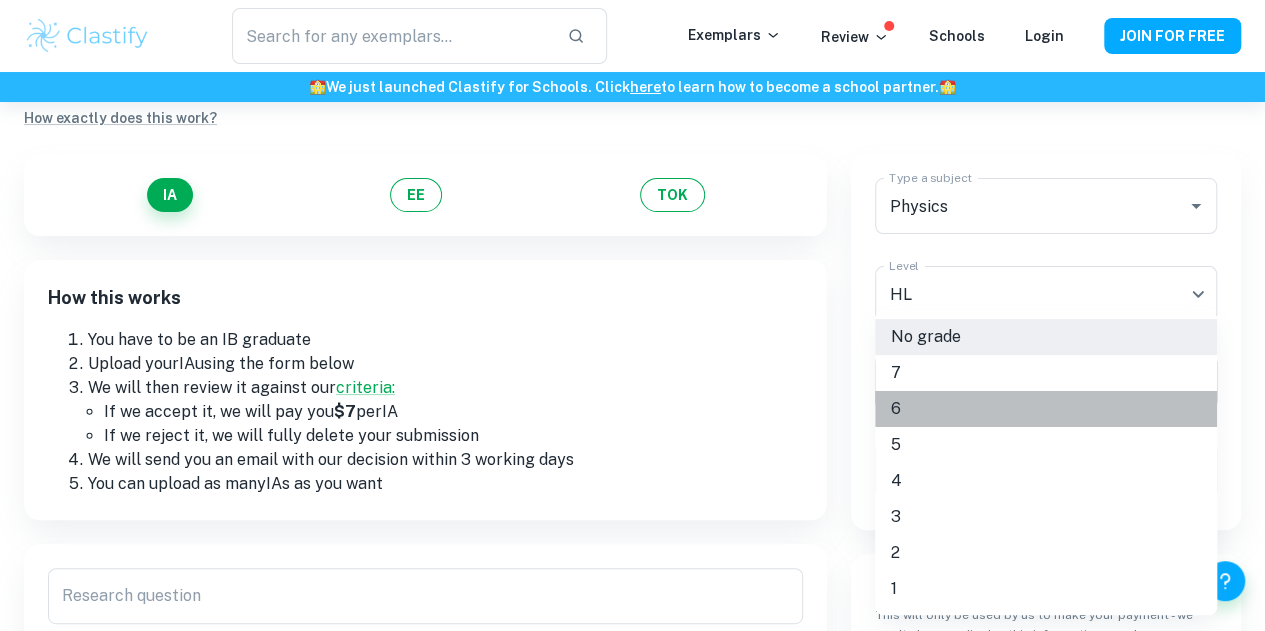 click on "6" at bounding box center [1046, 409] 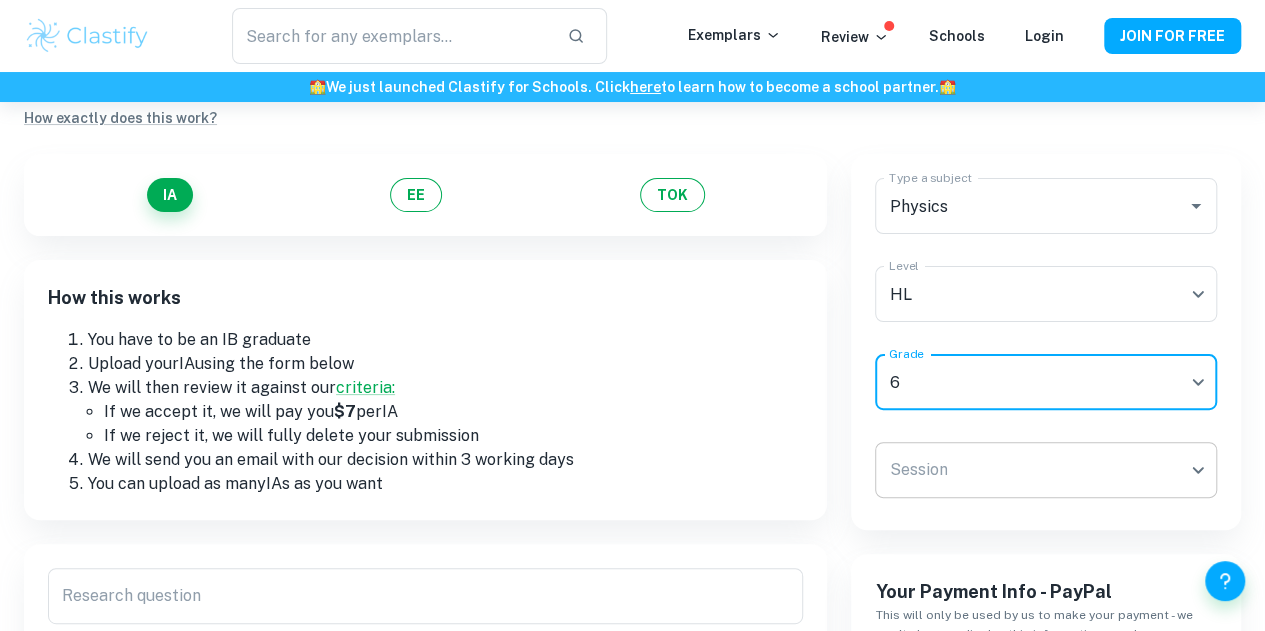 click on "We value your privacy We use cookies to enhance your browsing experience, serve personalised ads or content, and analyse our traffic. By clicking "Accept All", you consent to our use of cookies.   Cookie Policy Customise   Reject All   Accept All   Customise Consent Preferences   We use cookies to help you navigate efficiently and perform certain functions. You will find detailed information about all cookies under each consent category below. The cookies that are categorised as "Necessary" are stored on your browser as they are essential for enabling the basic functionalities of the site. ...  Show more For more information on how Google's third-party cookies operate and handle your data, see:   Google Privacy Policy Necessary Always Active Necessary cookies are required to enable the basic features of this site, such as providing secure log-in or adjusting your consent preferences. These cookies do not store any personally identifiable data. Functional Analytics Performance Advertisement Uncategorised" at bounding box center [632, 321] 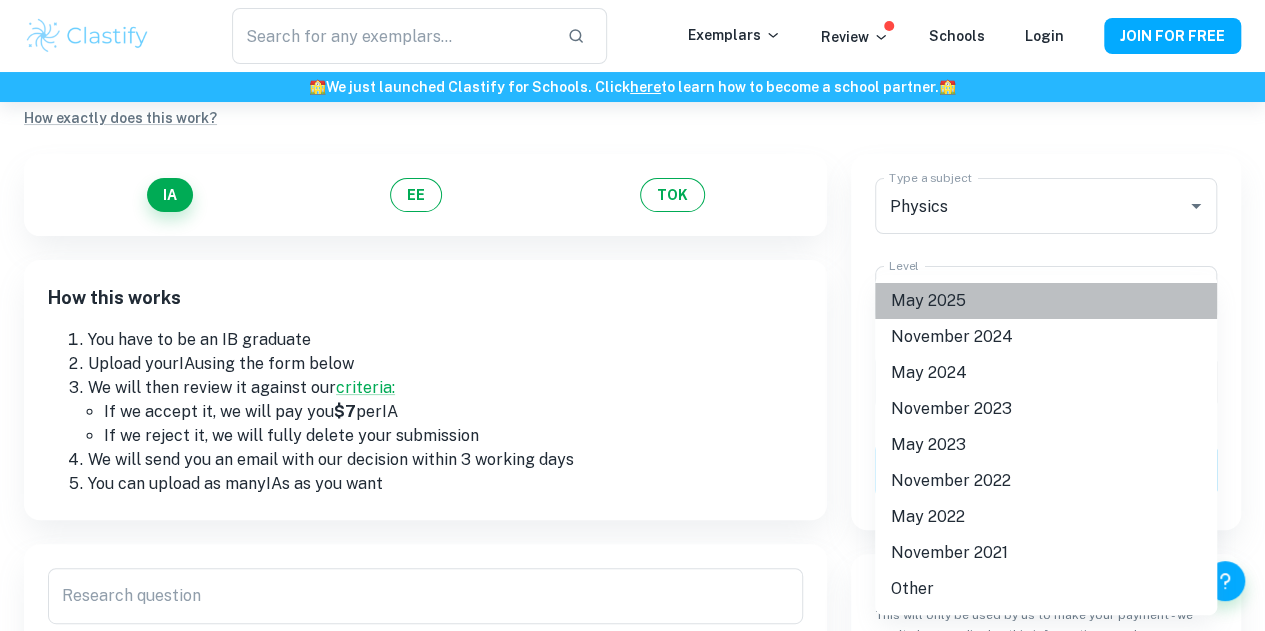 click on "May 2025" at bounding box center (1046, 301) 